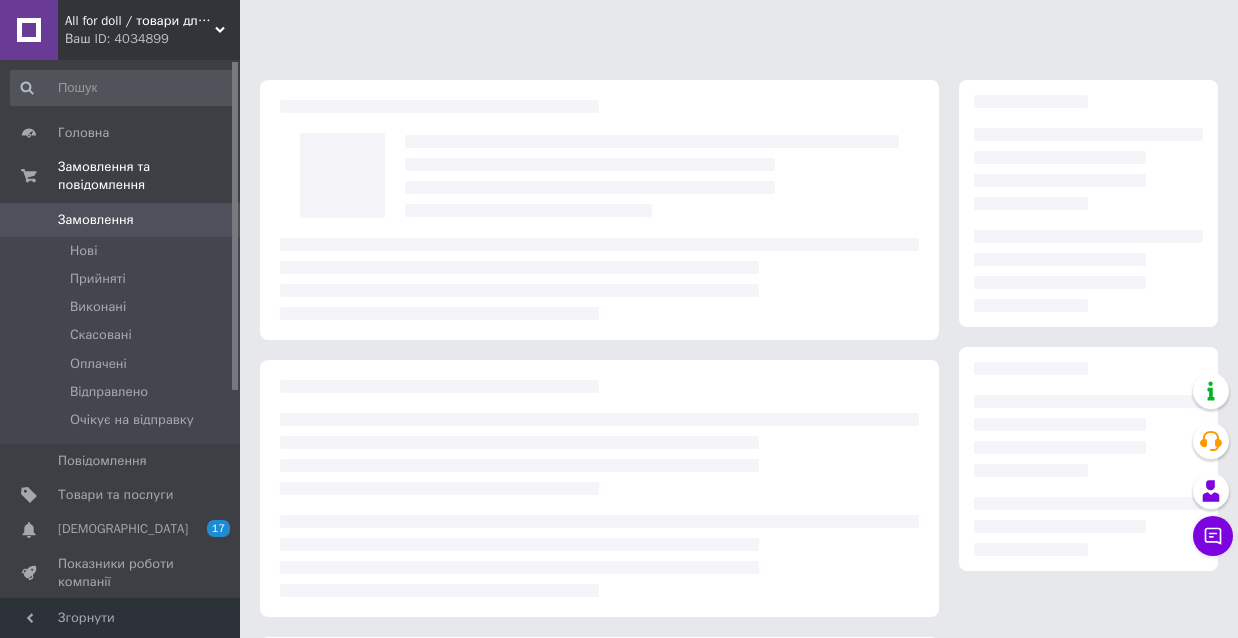 scroll, scrollTop: 0, scrollLeft: 0, axis: both 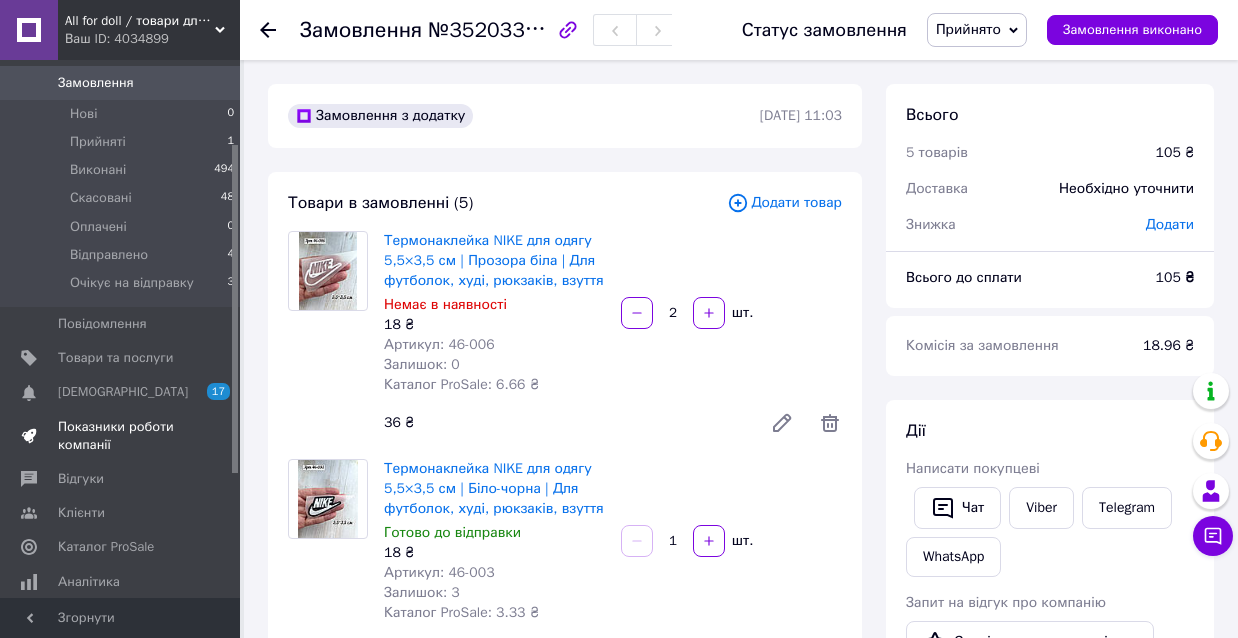 click on "Показники роботи компанії" at bounding box center [121, 436] 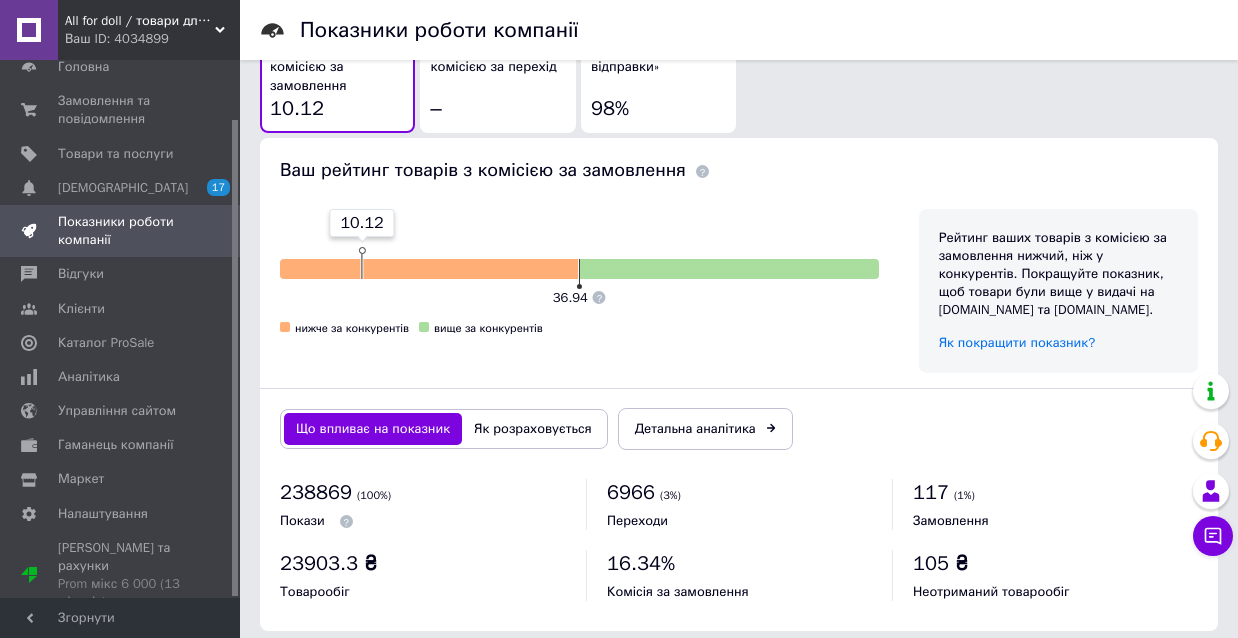 scroll, scrollTop: 1189, scrollLeft: 0, axis: vertical 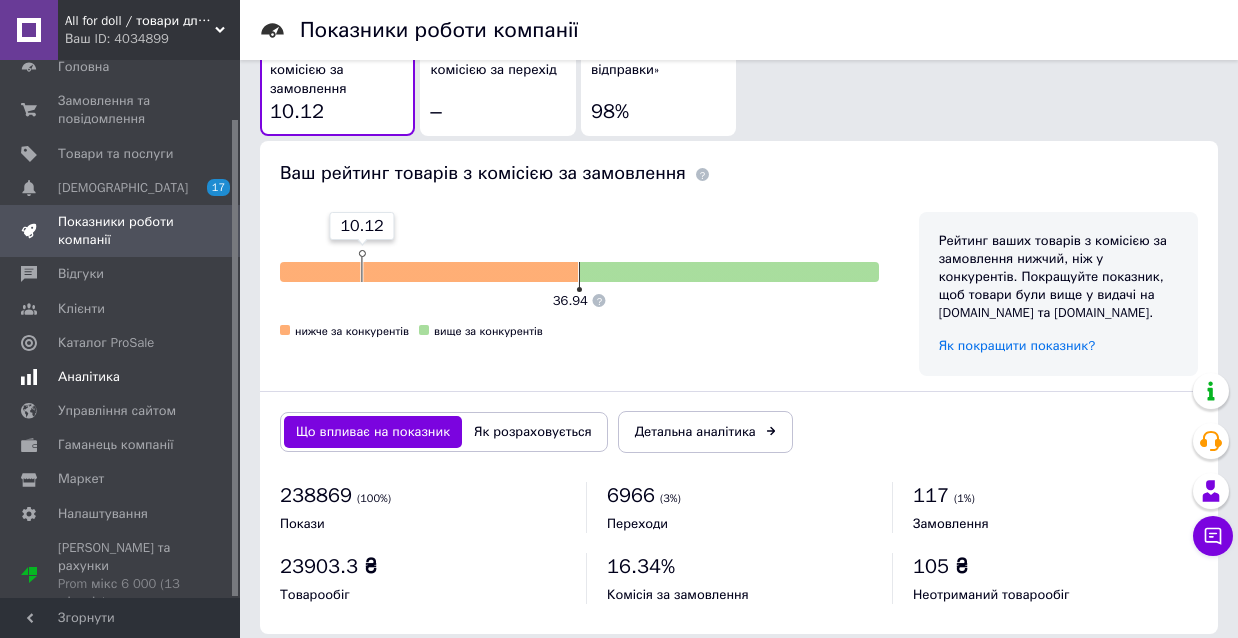 click on "Аналітика" at bounding box center (123, 377) 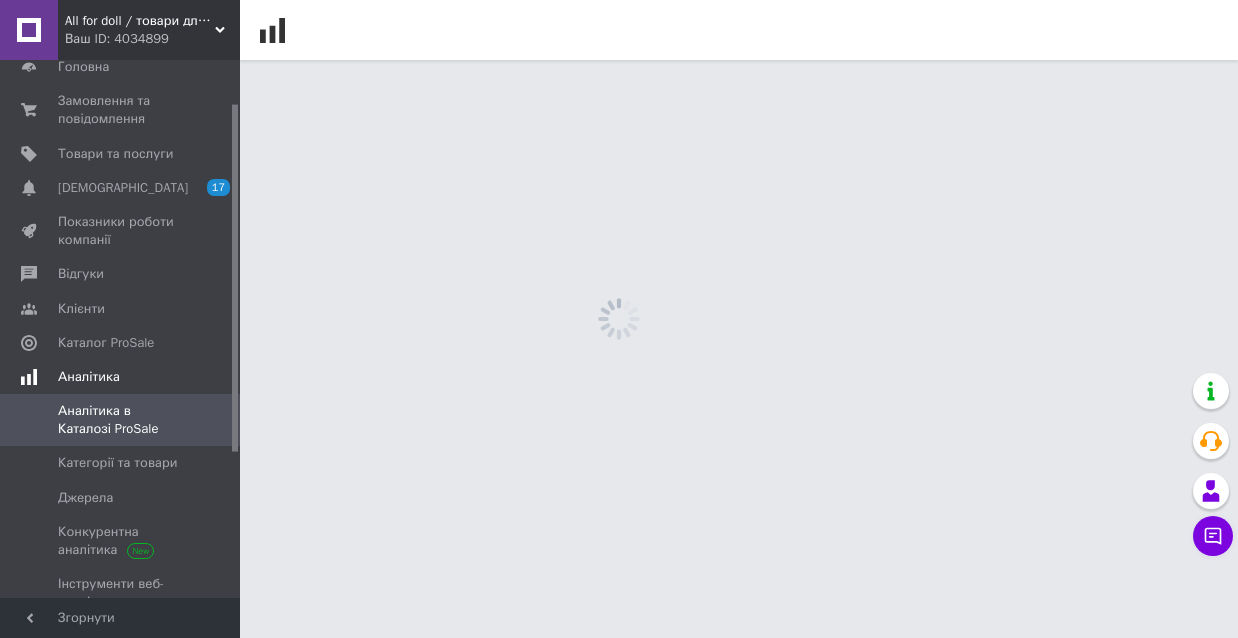 scroll, scrollTop: 0, scrollLeft: 0, axis: both 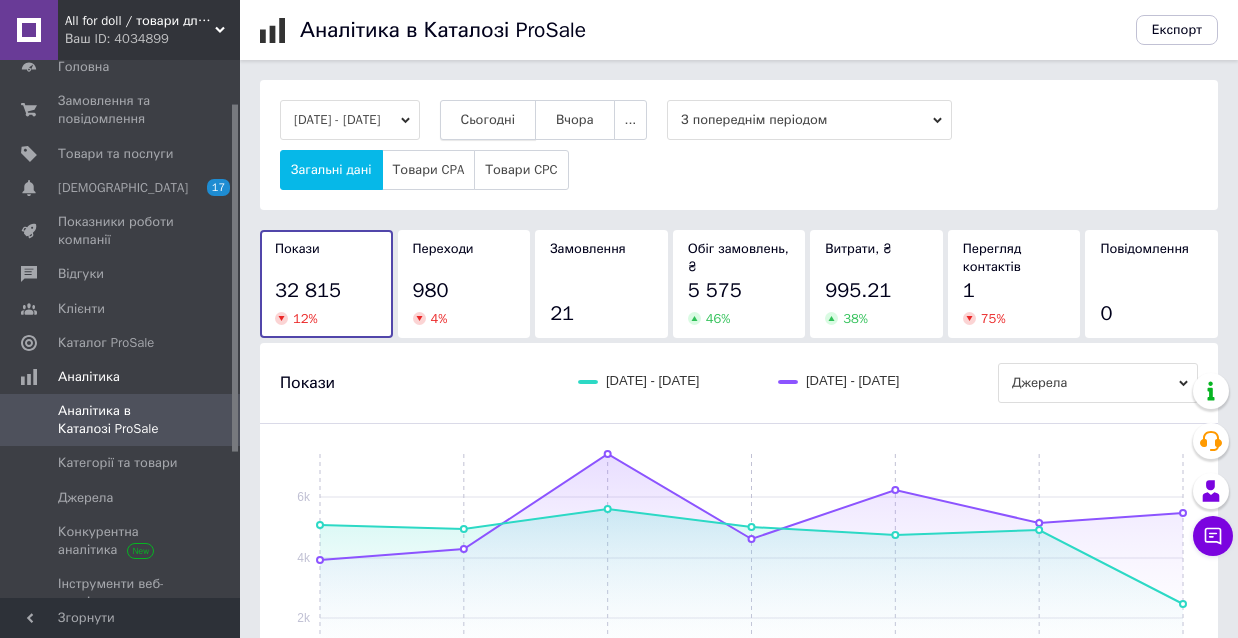 click on "Сьогодні" at bounding box center (488, 120) 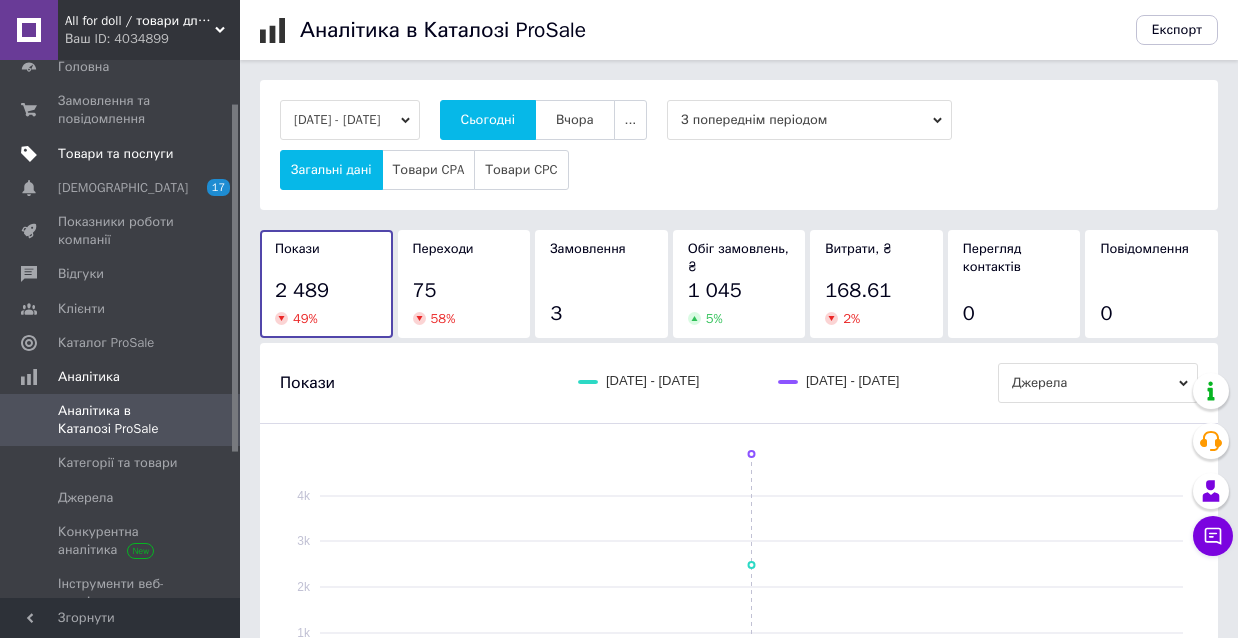 click on "Товари та послуги" at bounding box center (115, 154) 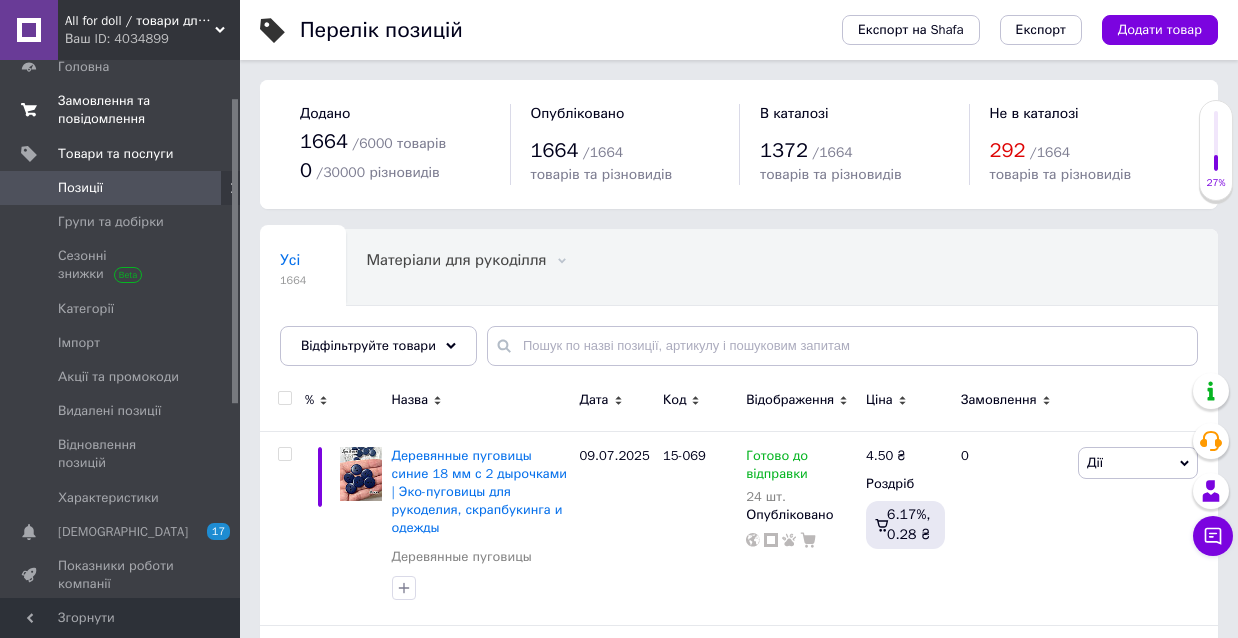 click on "Замовлення та повідомлення" at bounding box center [121, 110] 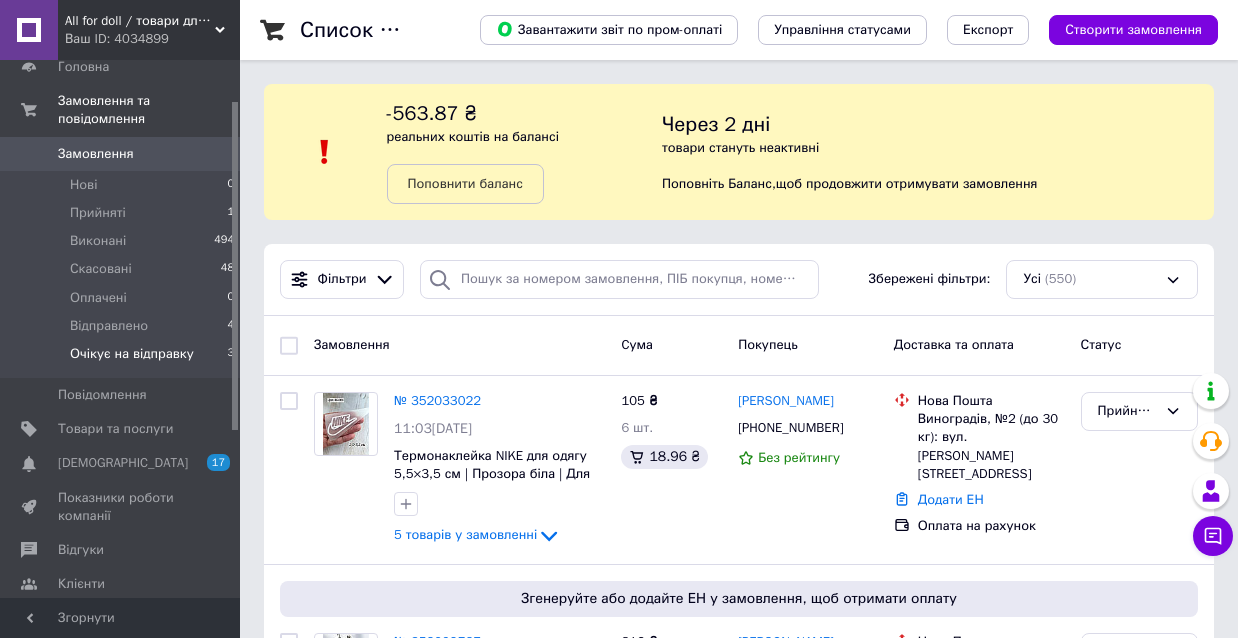 click on "Очікує на відправку" at bounding box center (132, 354) 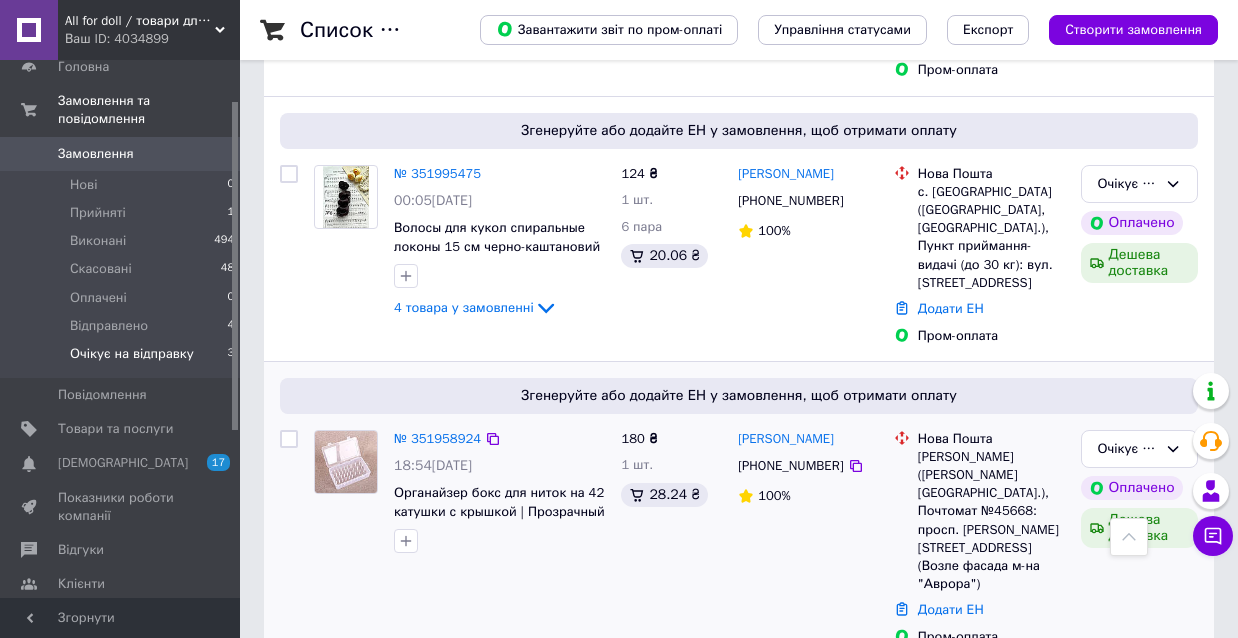 scroll, scrollTop: 610, scrollLeft: 0, axis: vertical 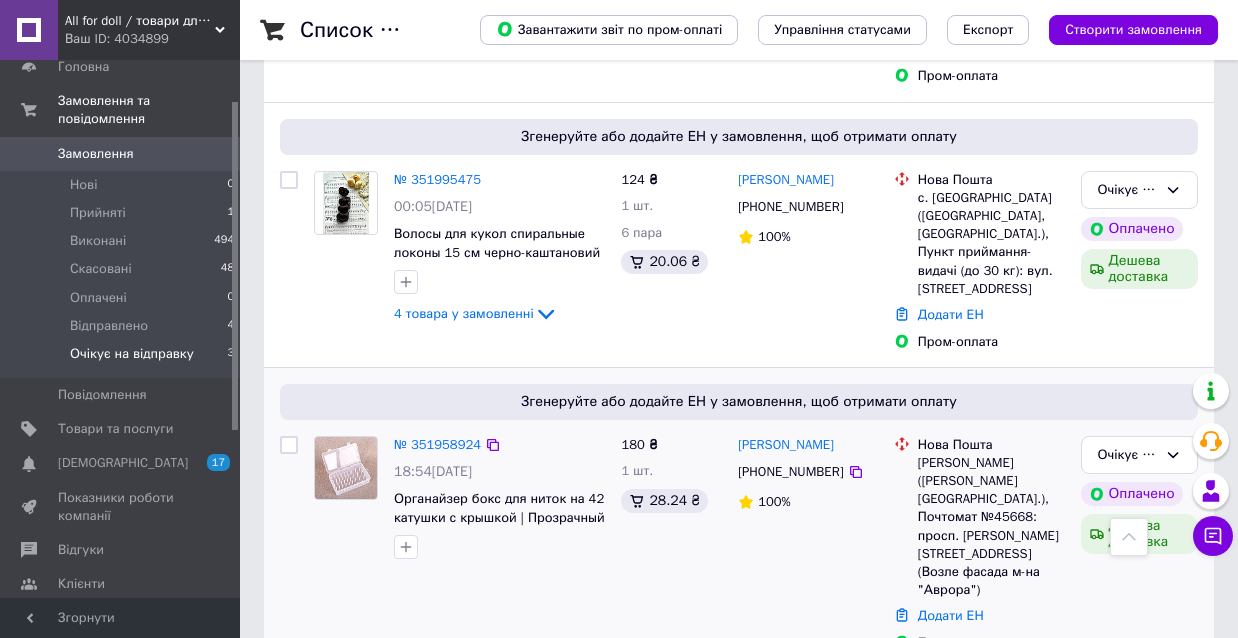 click on "№ 351958924" at bounding box center [437, 445] 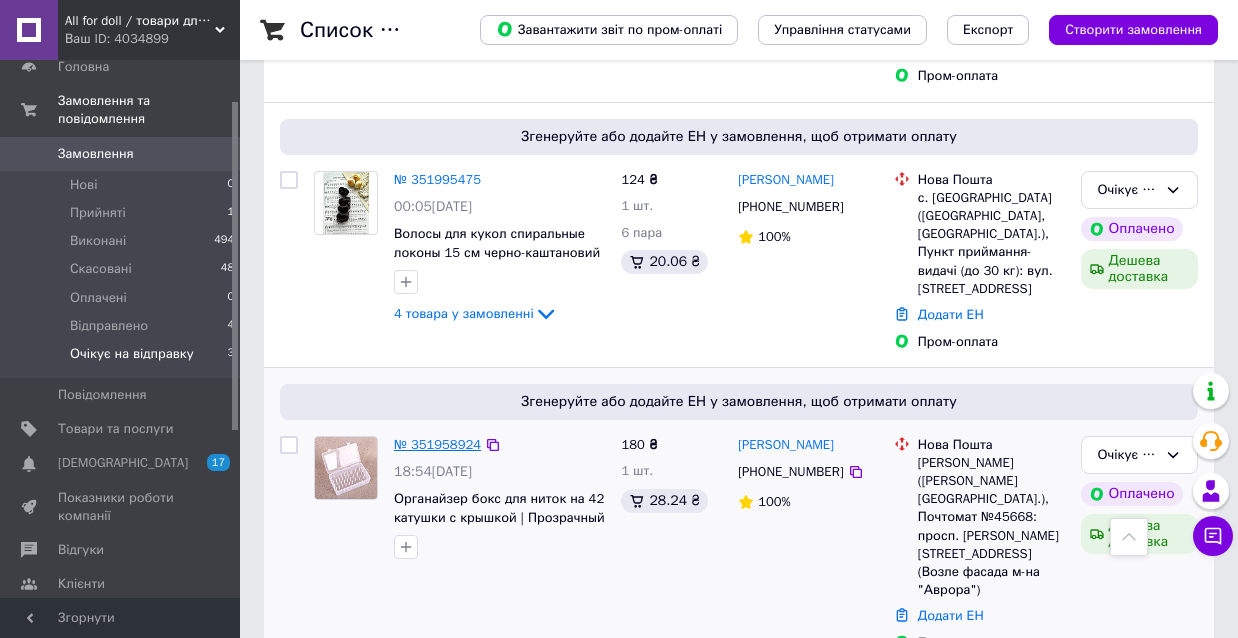 click on "№ 351958924" at bounding box center [437, 444] 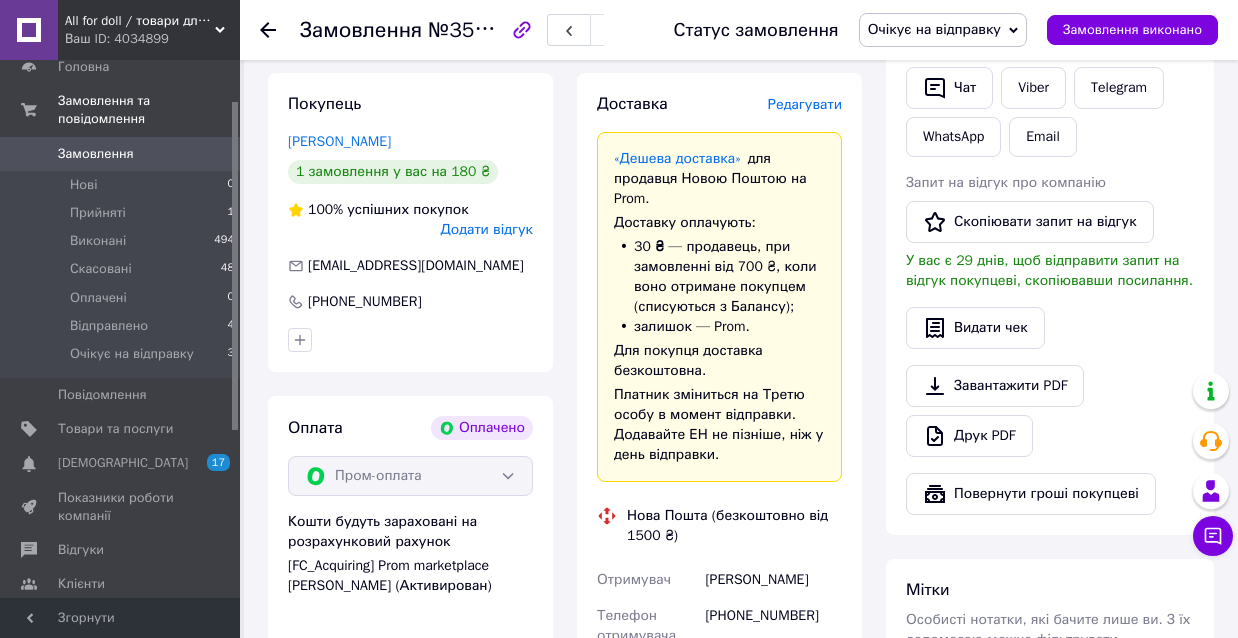 scroll, scrollTop: 491, scrollLeft: 0, axis: vertical 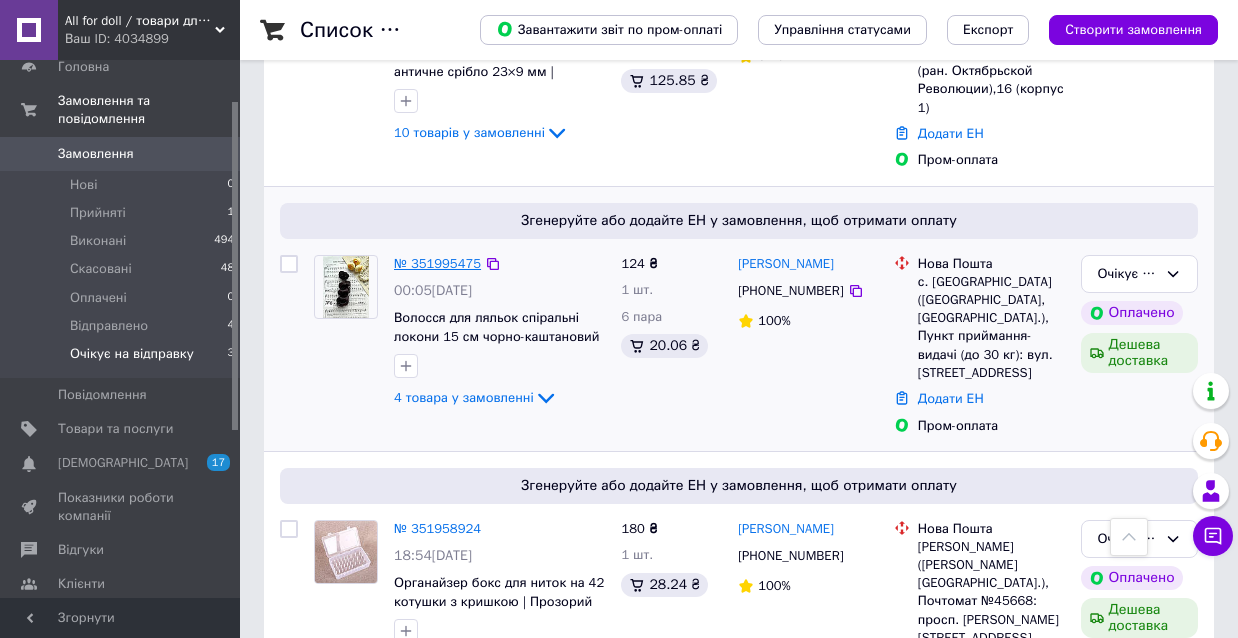 click on "№ 351995475" at bounding box center [437, 263] 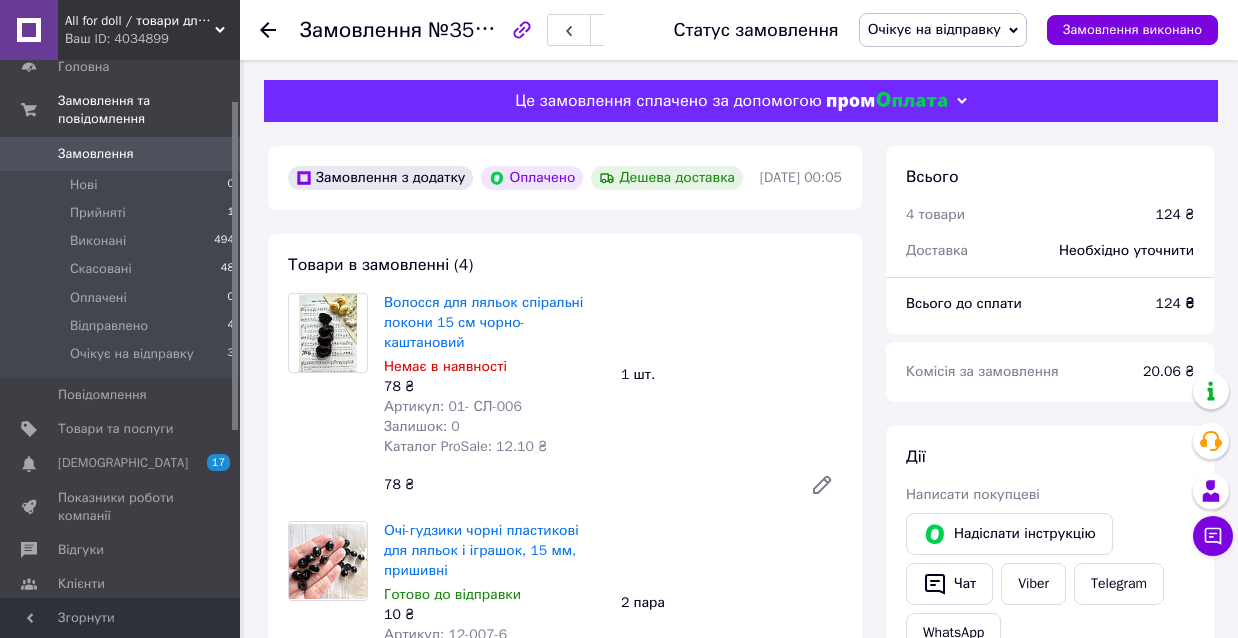 scroll, scrollTop: 0, scrollLeft: 0, axis: both 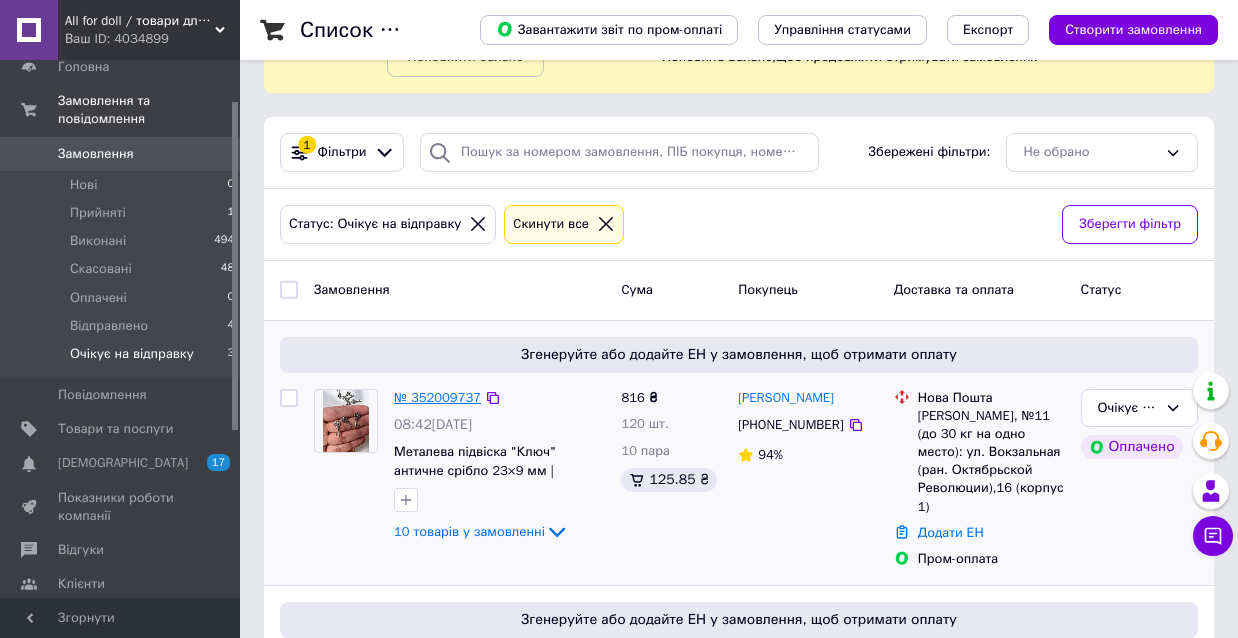 click on "№ 352009737" at bounding box center [437, 397] 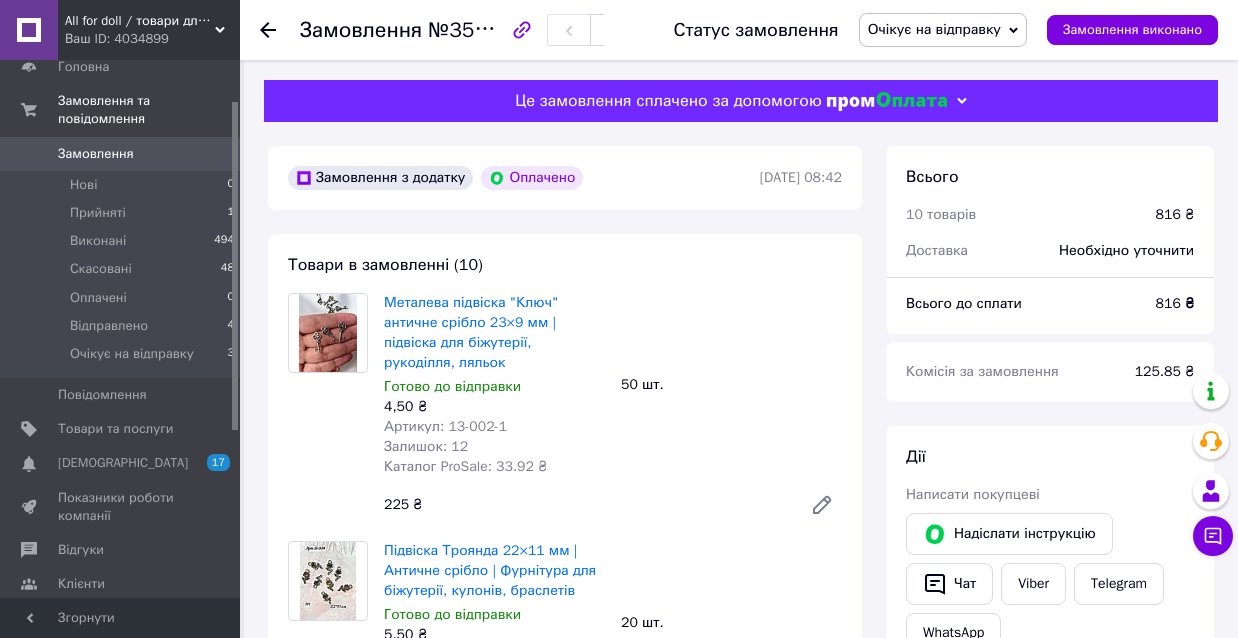 scroll, scrollTop: 0, scrollLeft: 0, axis: both 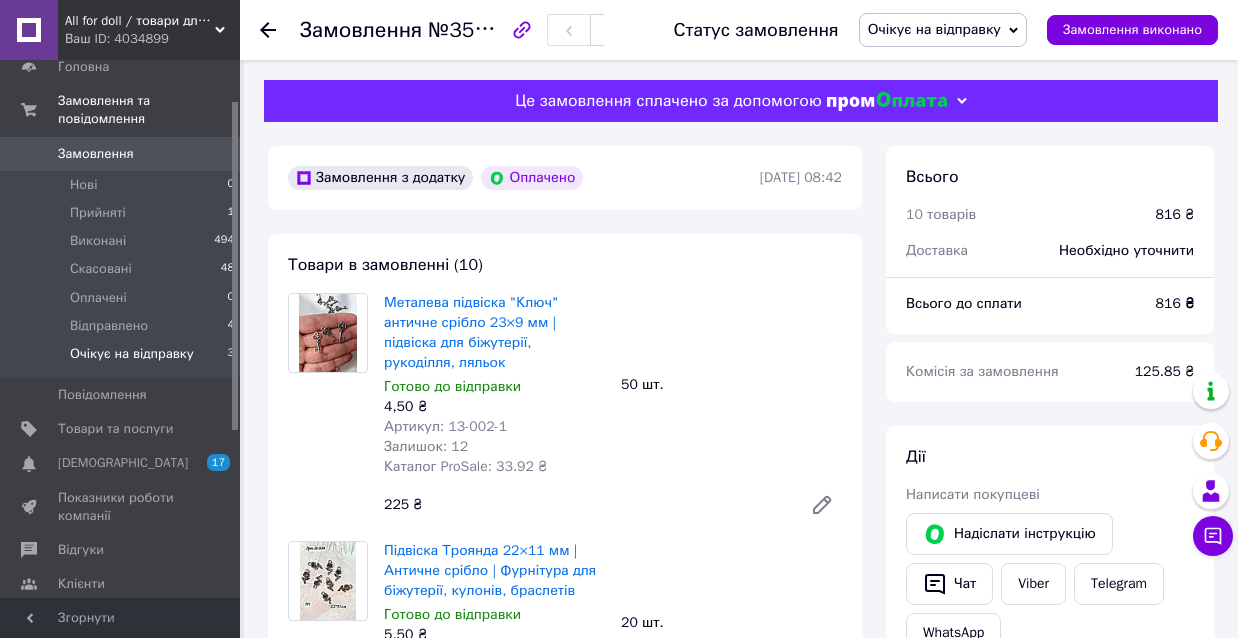 click on "Очікує на відправку" at bounding box center (132, 354) 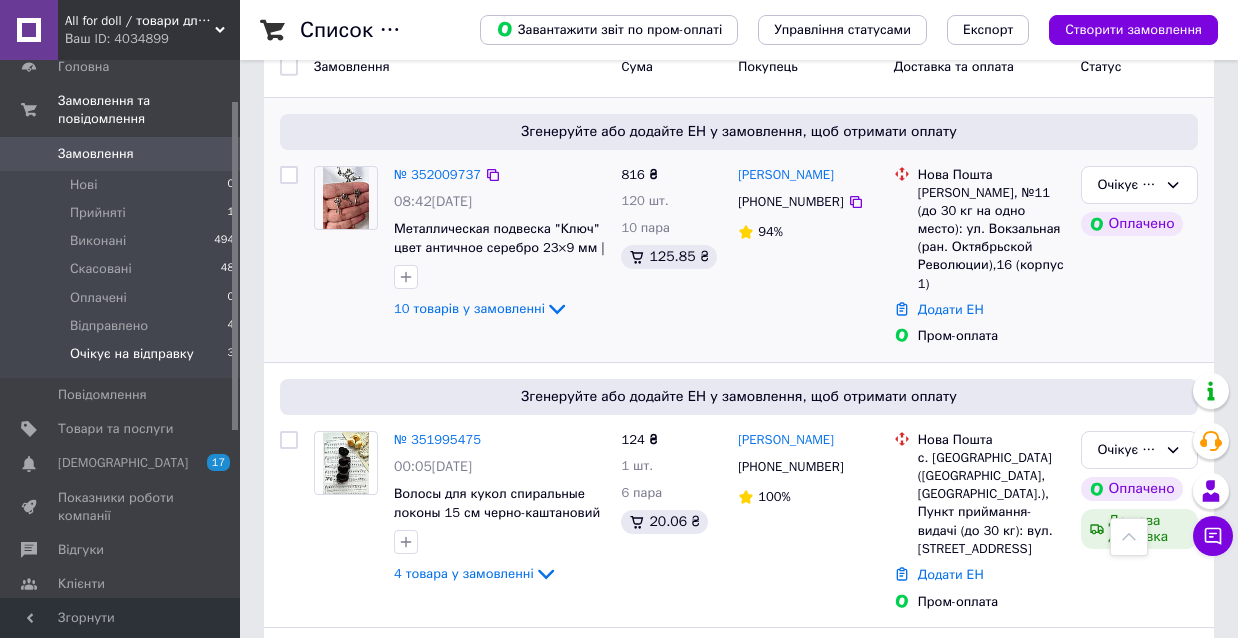 scroll, scrollTop: 386, scrollLeft: 1, axis: both 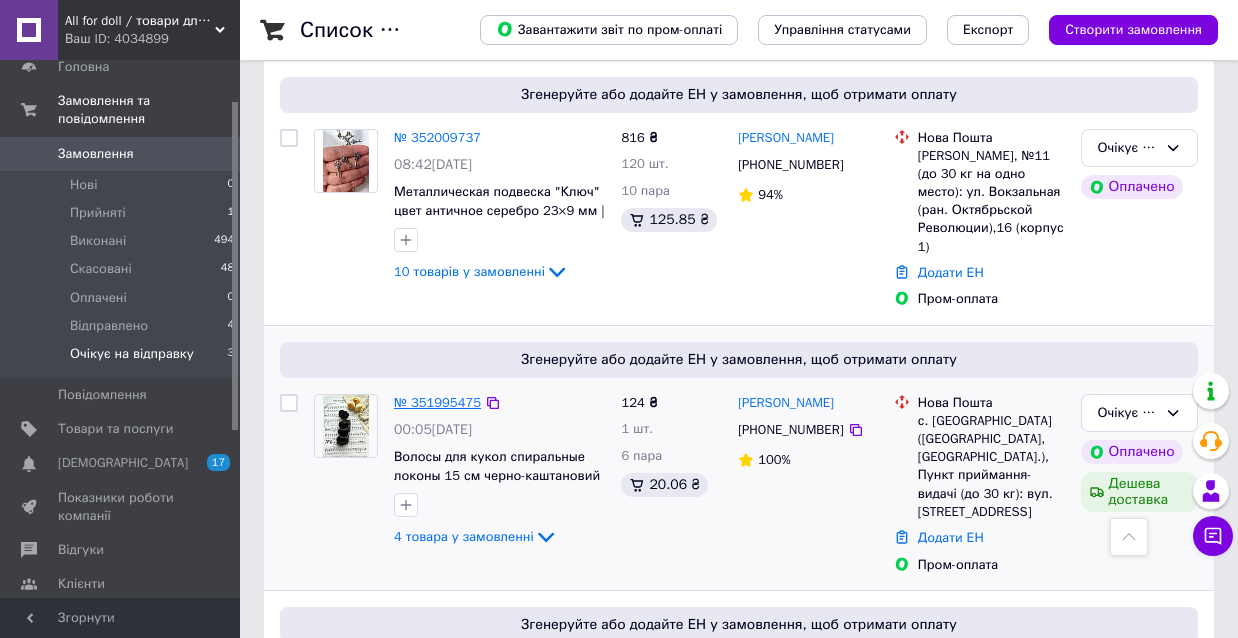 click on "№ 351995475" at bounding box center [437, 402] 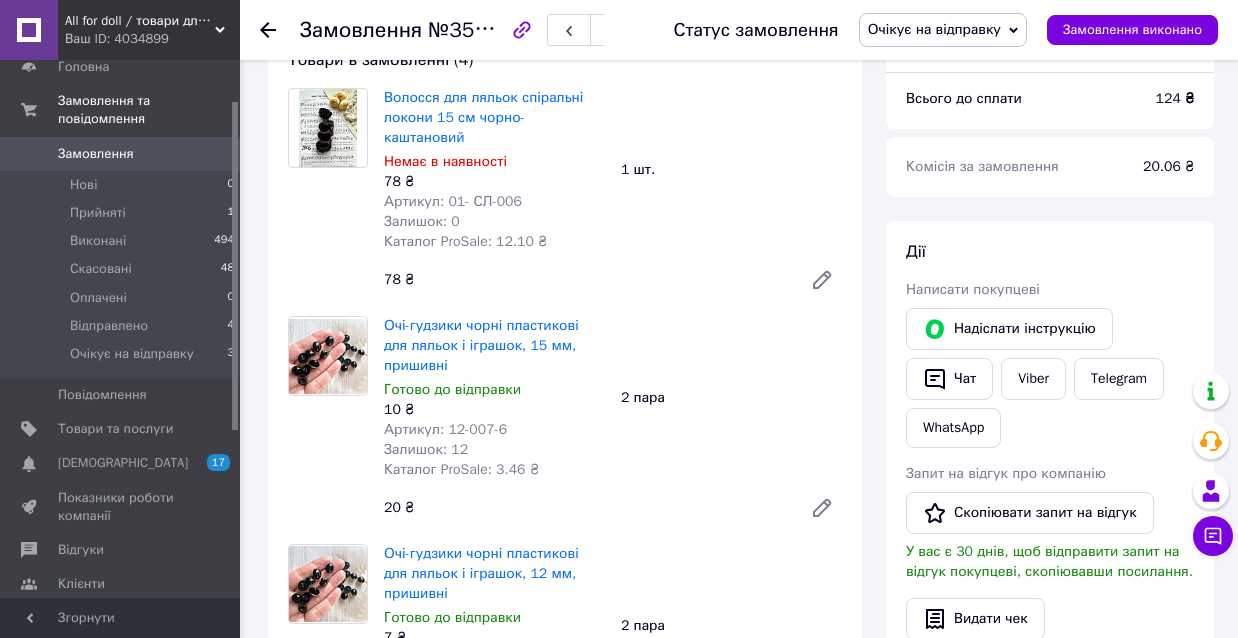 scroll, scrollTop: 89, scrollLeft: 0, axis: vertical 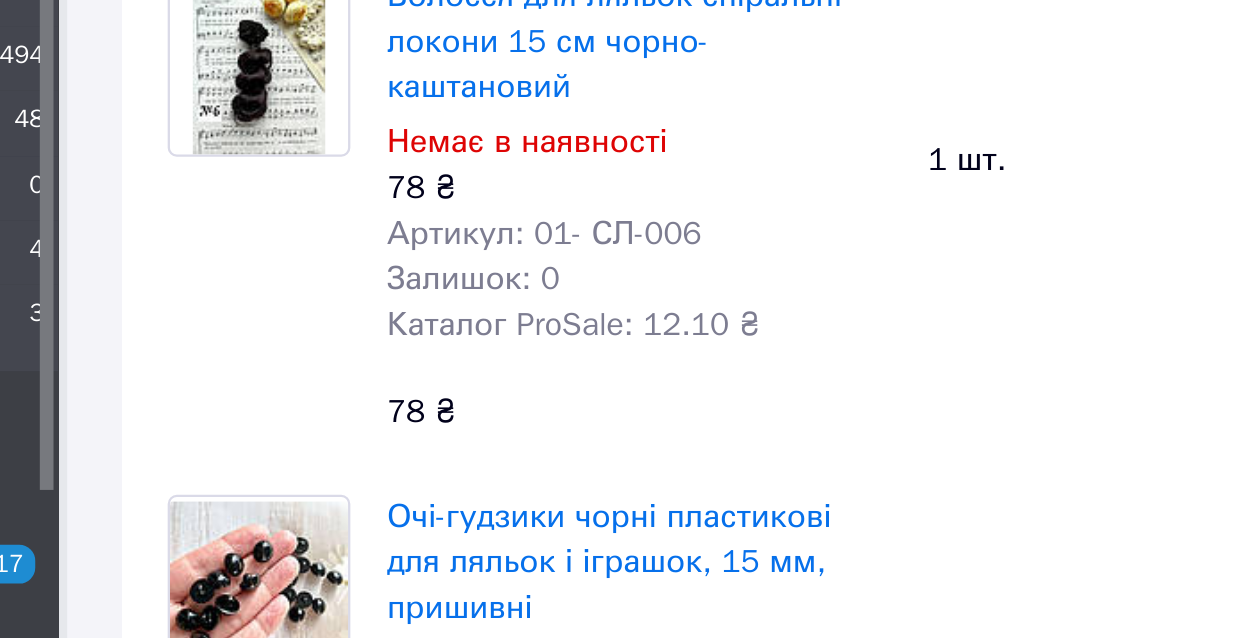click at bounding box center [328, 244] 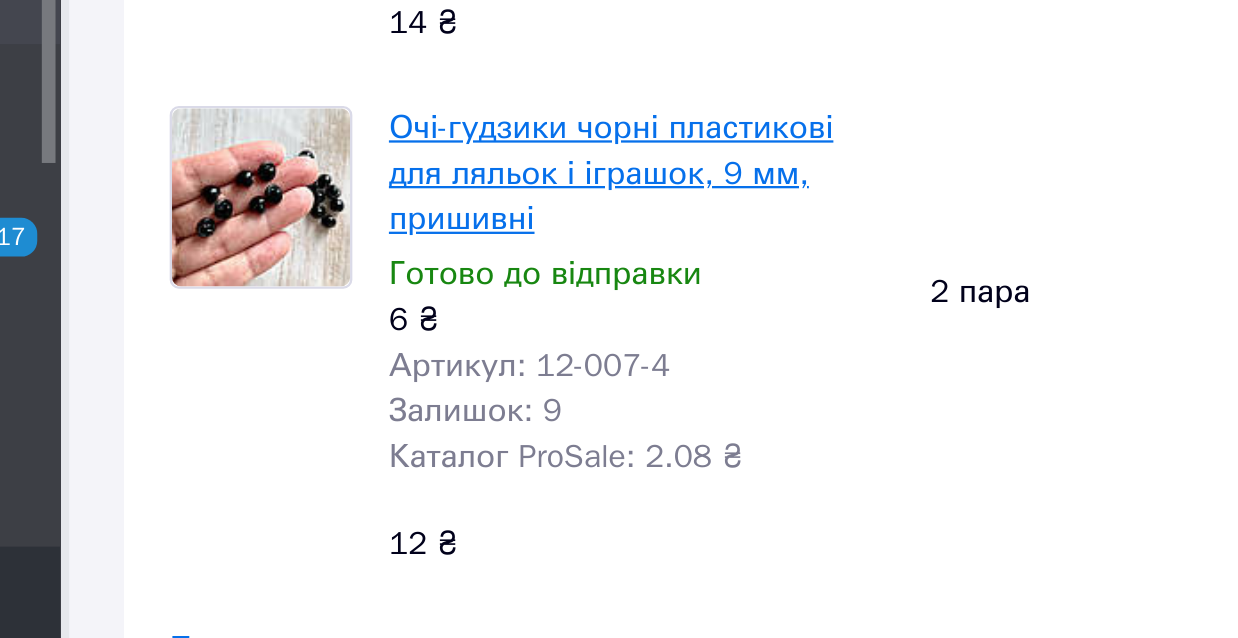 scroll, scrollTop: 851, scrollLeft: 0, axis: vertical 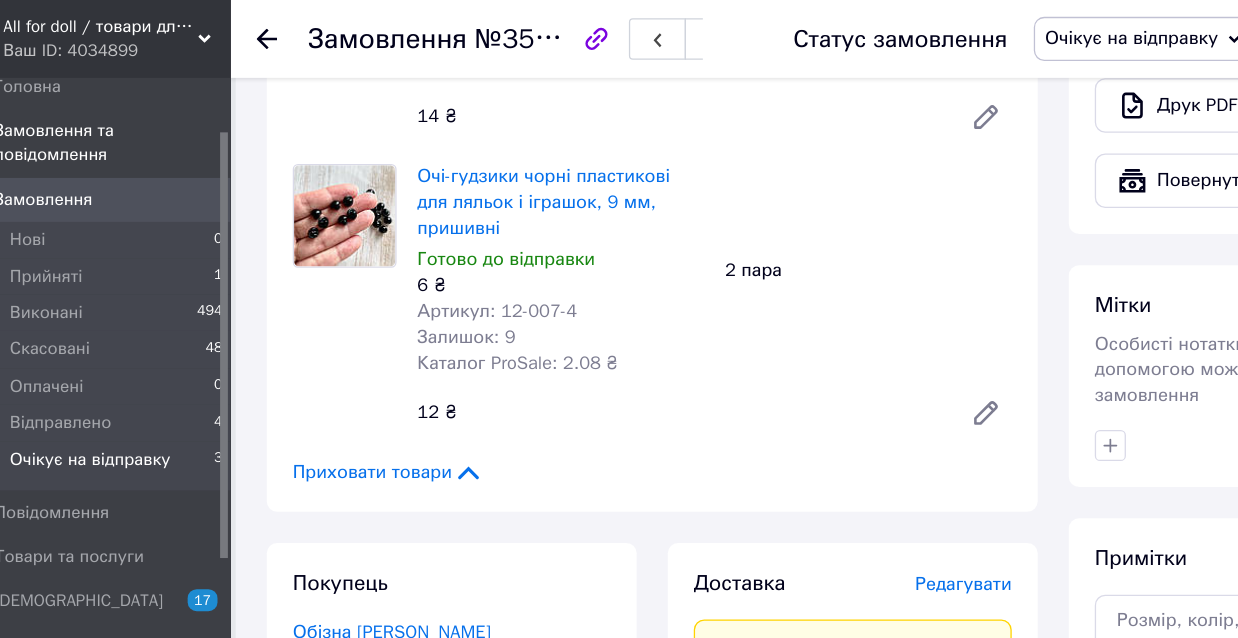 click on "Очікує на відправку" at bounding box center [132, 354] 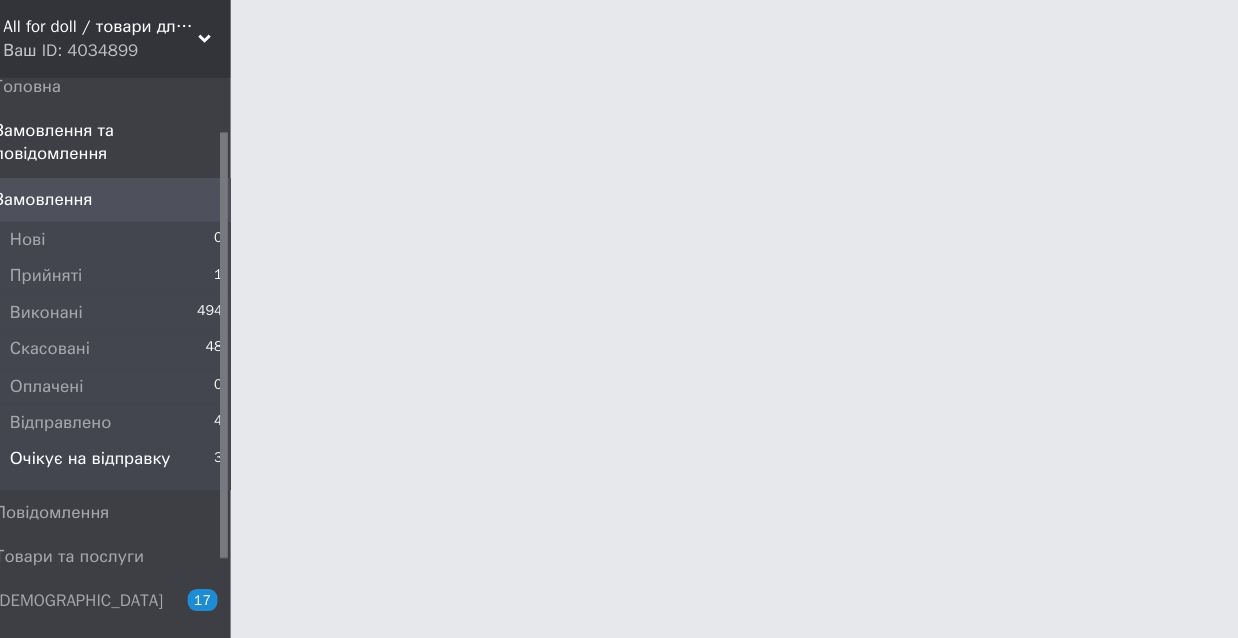 scroll, scrollTop: 0, scrollLeft: 0, axis: both 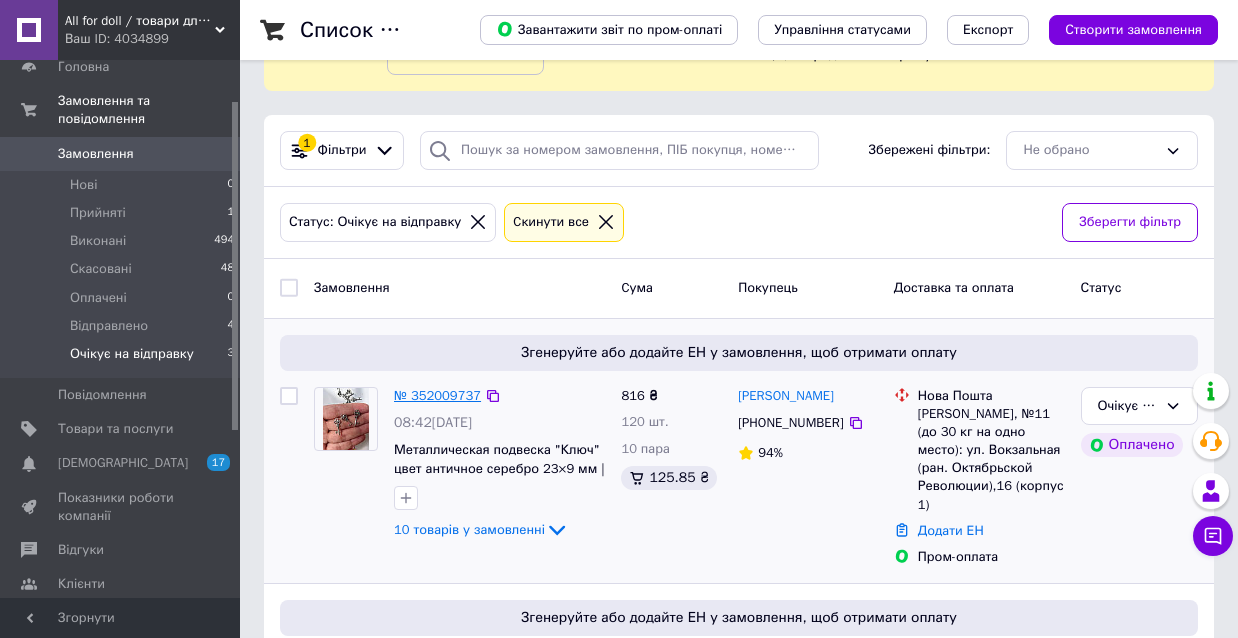 click on "№ 352009737" at bounding box center [437, 395] 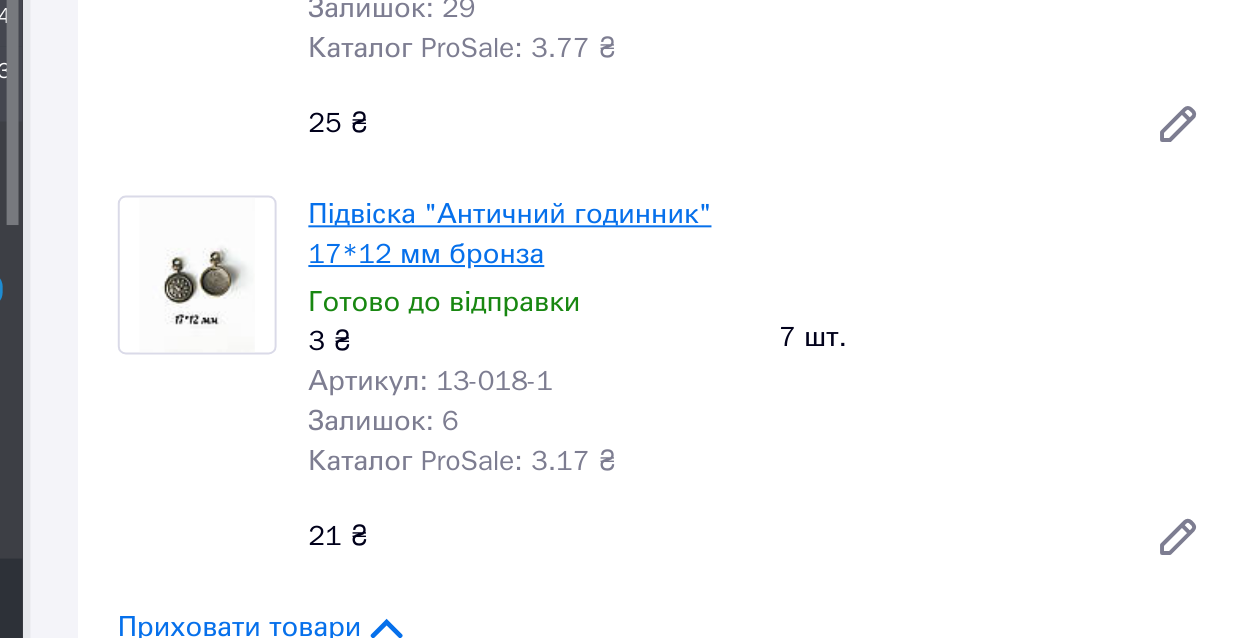 scroll, scrollTop: 1931, scrollLeft: 0, axis: vertical 